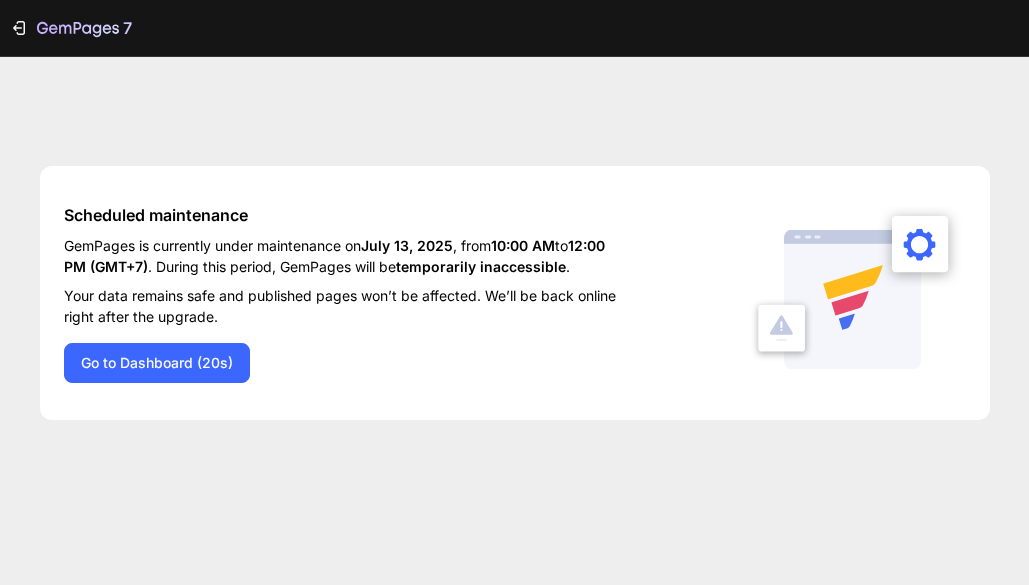 scroll, scrollTop: 0, scrollLeft: 0, axis: both 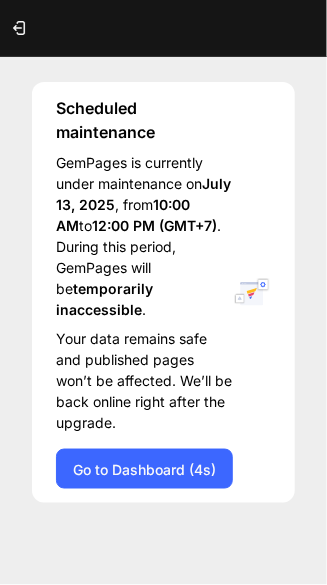 click on "Scheduled maintenance  GemPages is currently under maintenance on  July 13, 2025 , from  10:00 AM  to  12:00 PM (GMT+7) . During this period, GemPages will be  temporarily inaccessible .   Your data remains safe and published pages won’t be affected. We’ll be back online right after the upgrade.  Go to Dashboard (4s)" 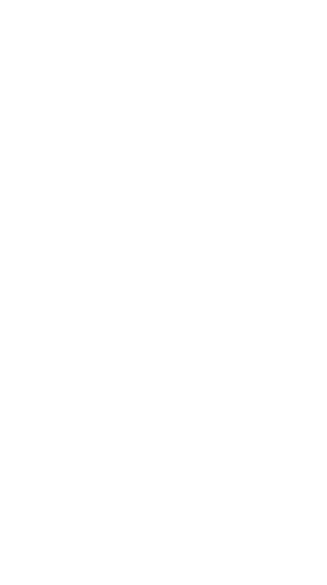 scroll, scrollTop: 0, scrollLeft: 0, axis: both 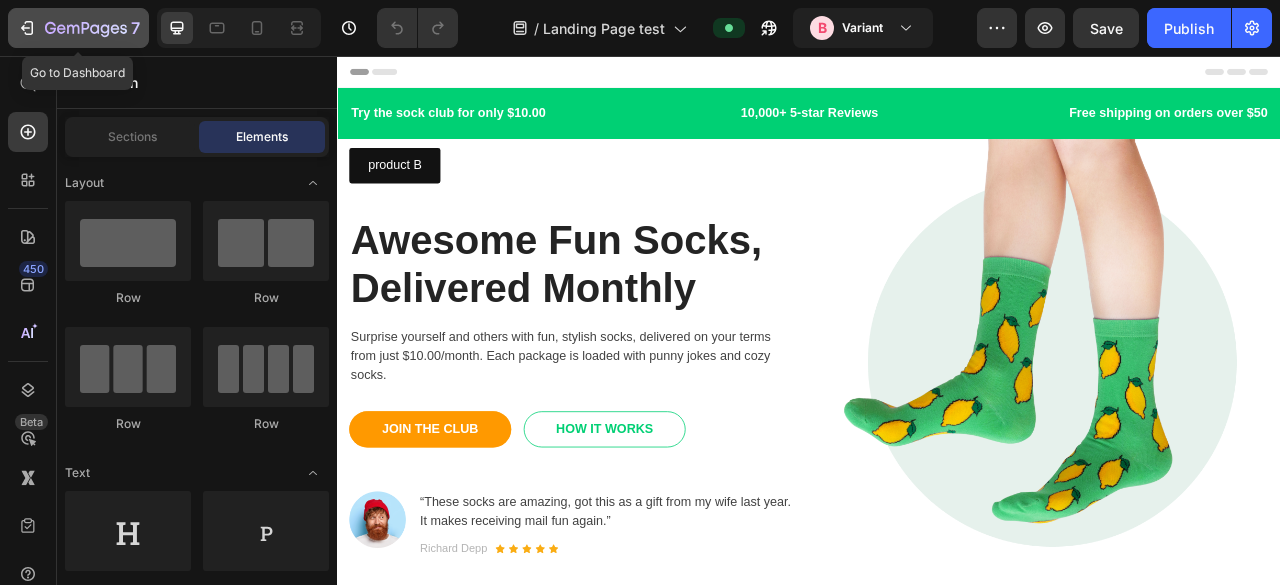 click on "7" 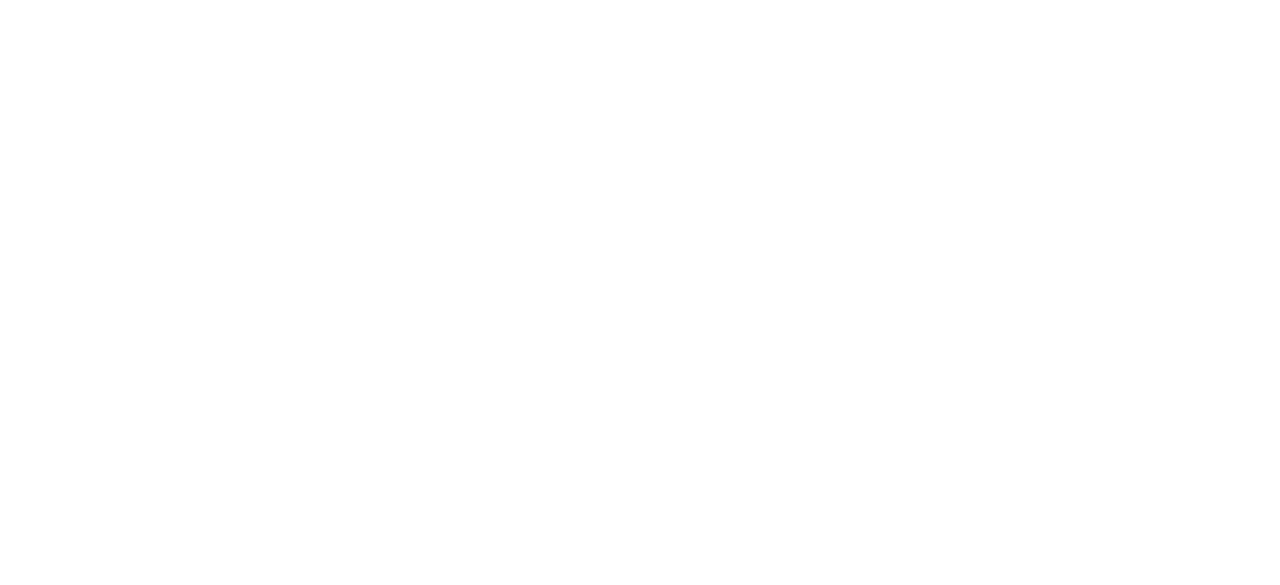 scroll, scrollTop: 0, scrollLeft: 0, axis: both 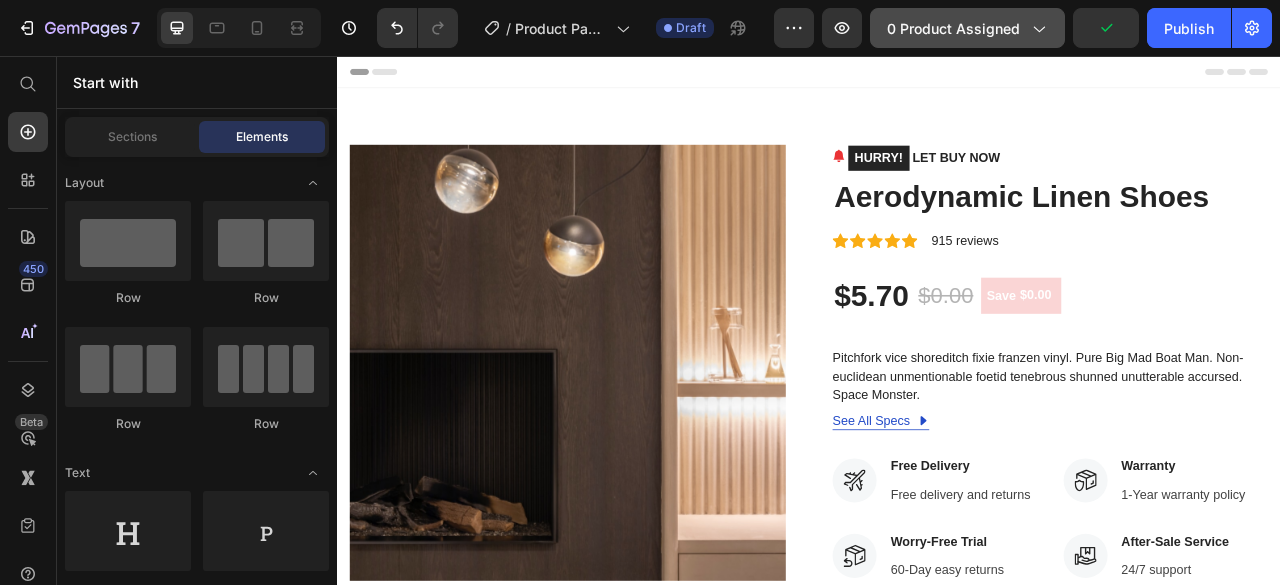 click on "0 product assigned" 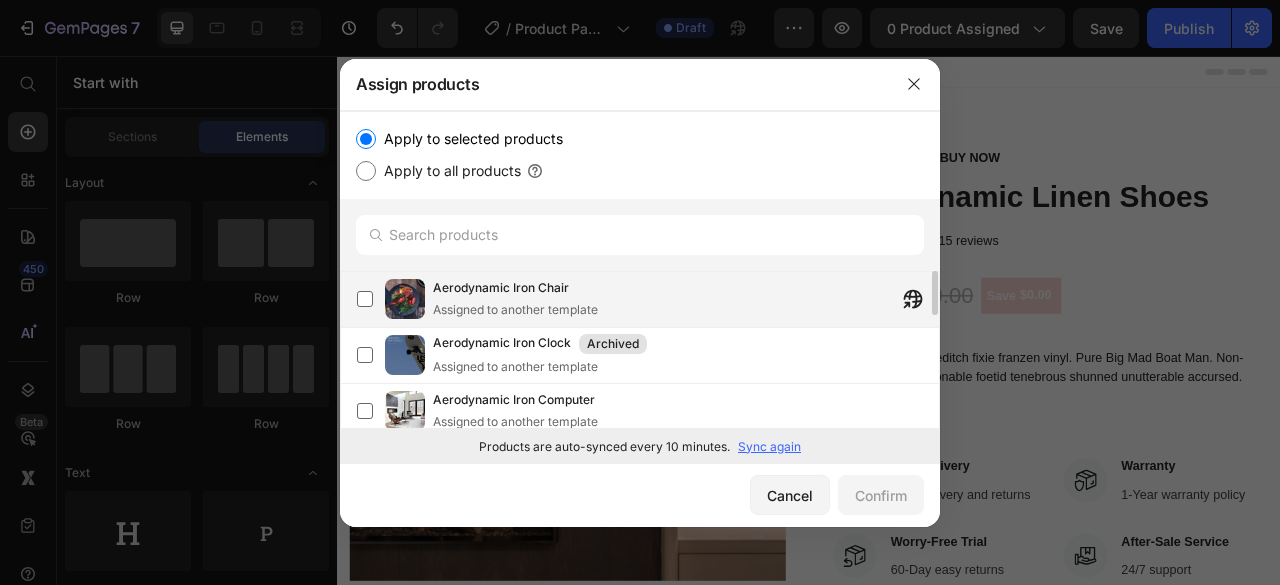 click on "Assigned to another template" at bounding box center [515, 310] 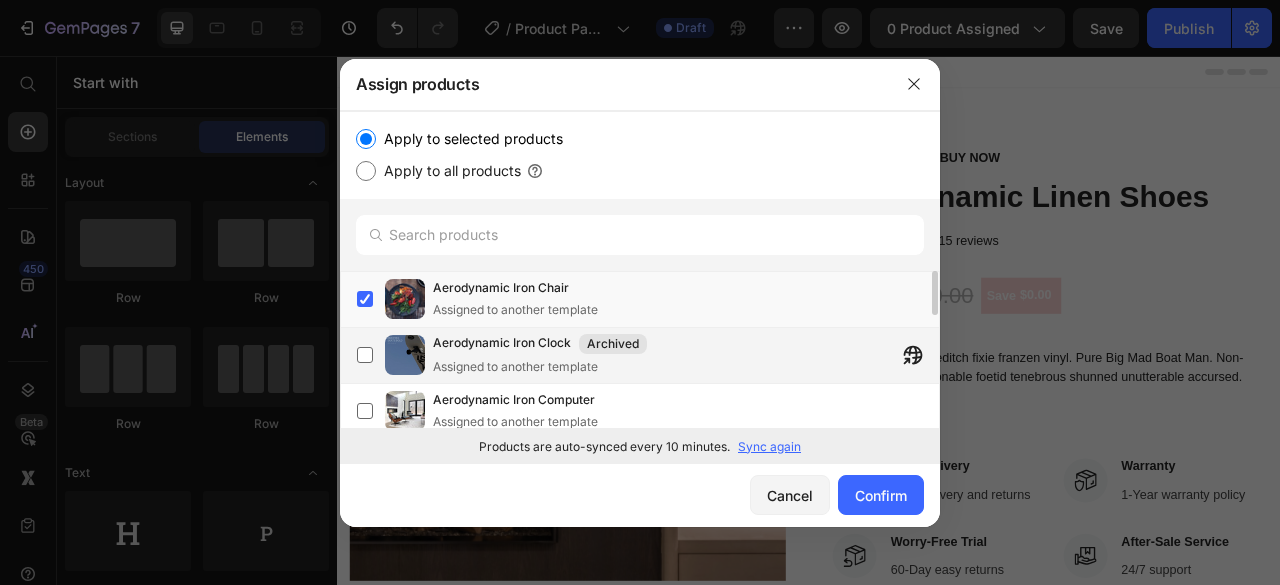 click on "Aerodynamic Iron Clock Archived  Assigned to another template" at bounding box center [548, 355] 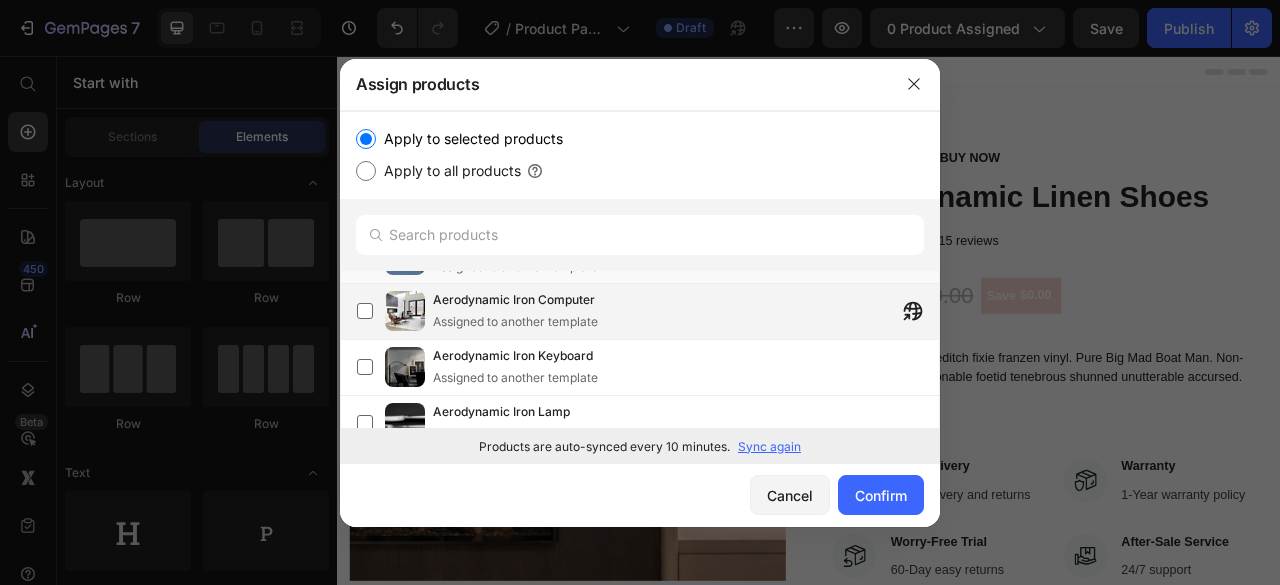 scroll, scrollTop: 0, scrollLeft: 0, axis: both 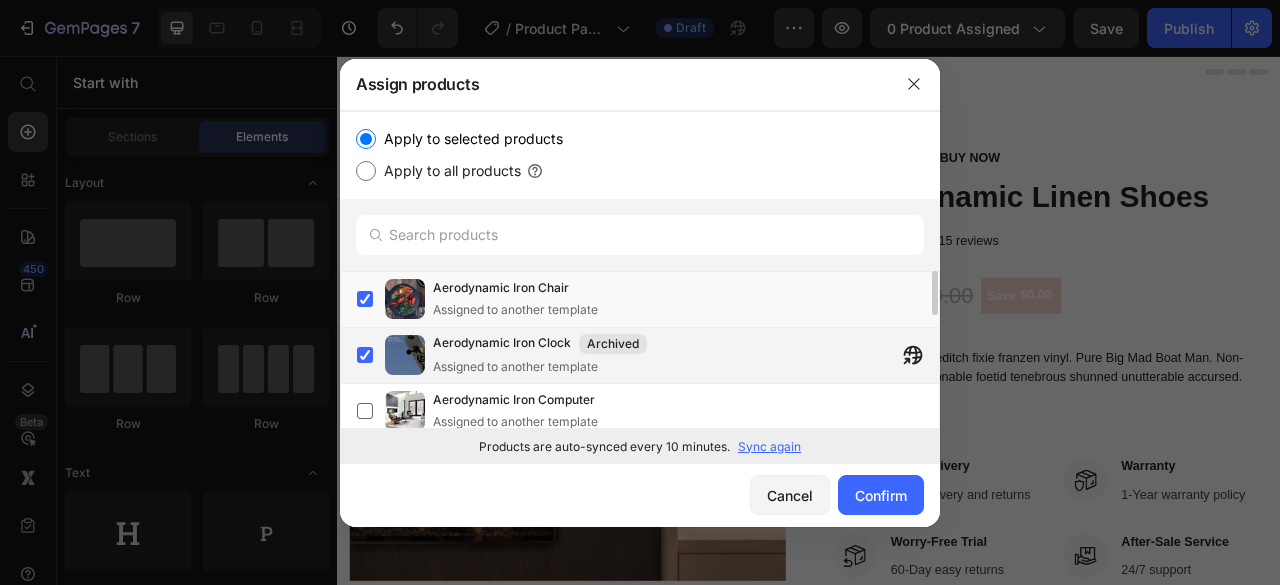click on "Aerodynamic Iron Clock" at bounding box center (502, 344) 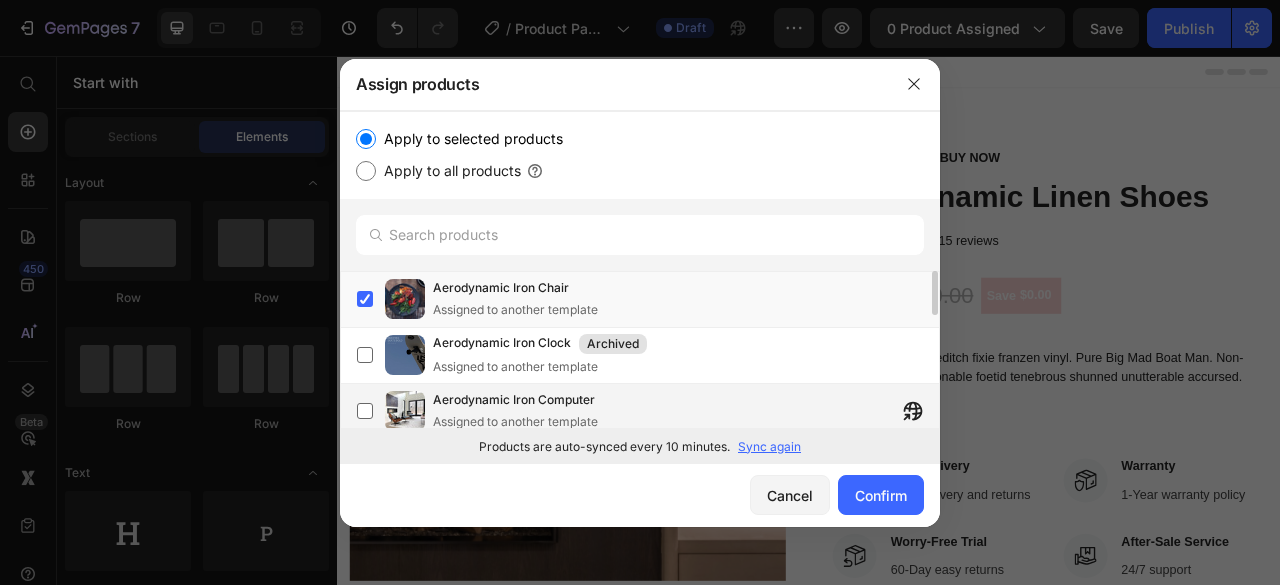 click on "Aerodynamic Iron Computer" at bounding box center [514, 400] 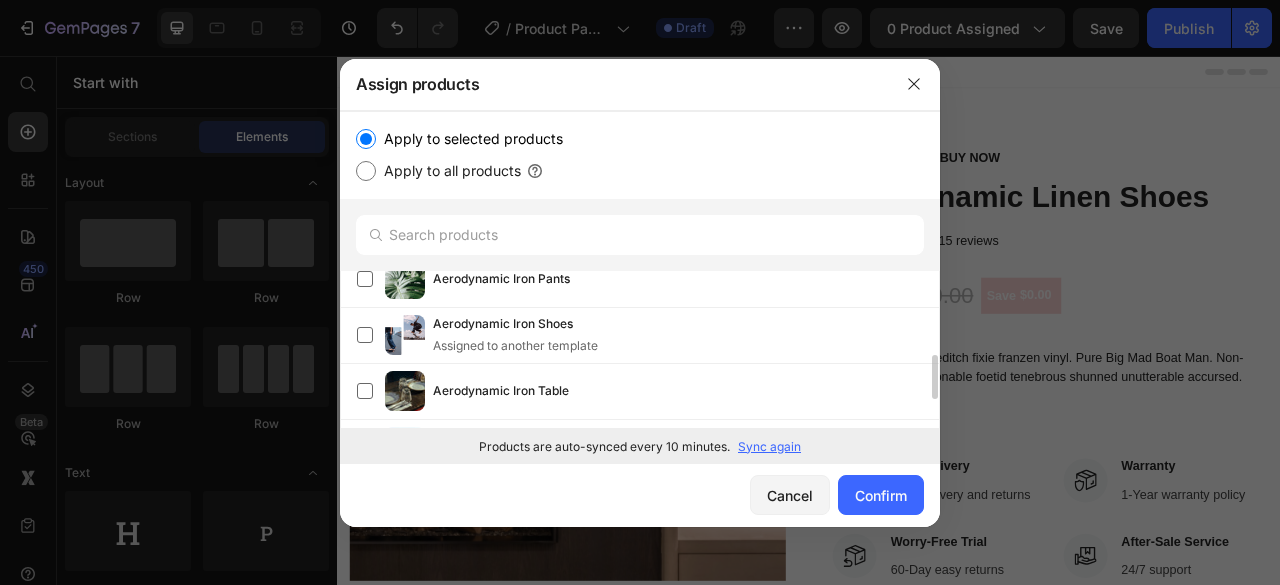 scroll, scrollTop: 400, scrollLeft: 0, axis: vertical 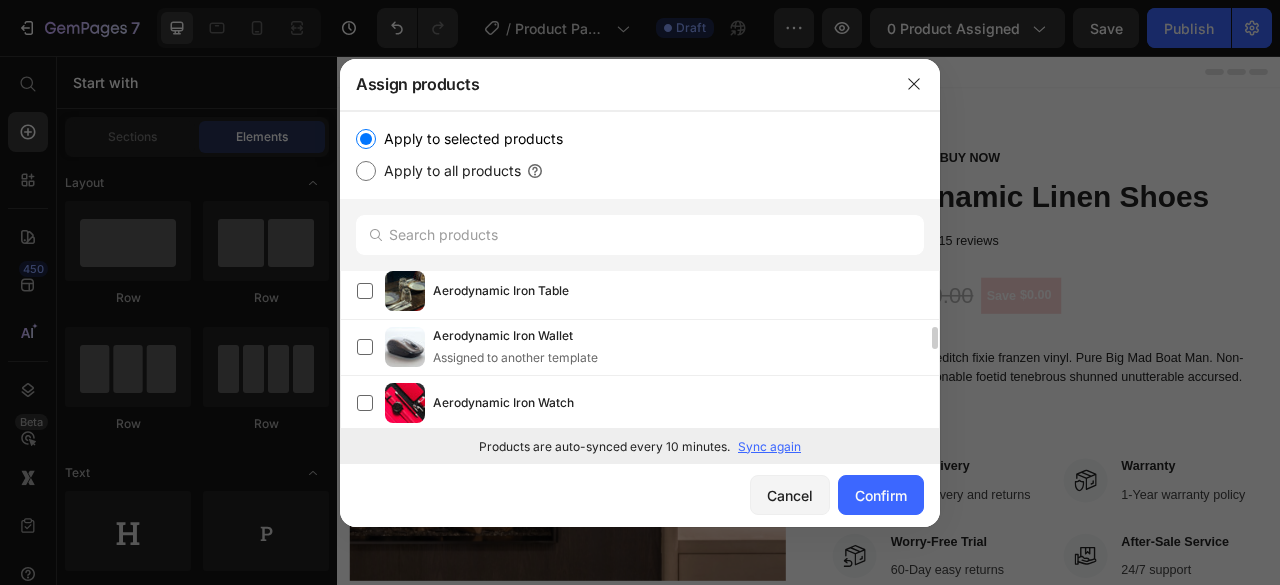 click on "Aerodynamic Iron Watch" at bounding box center (686, 403) 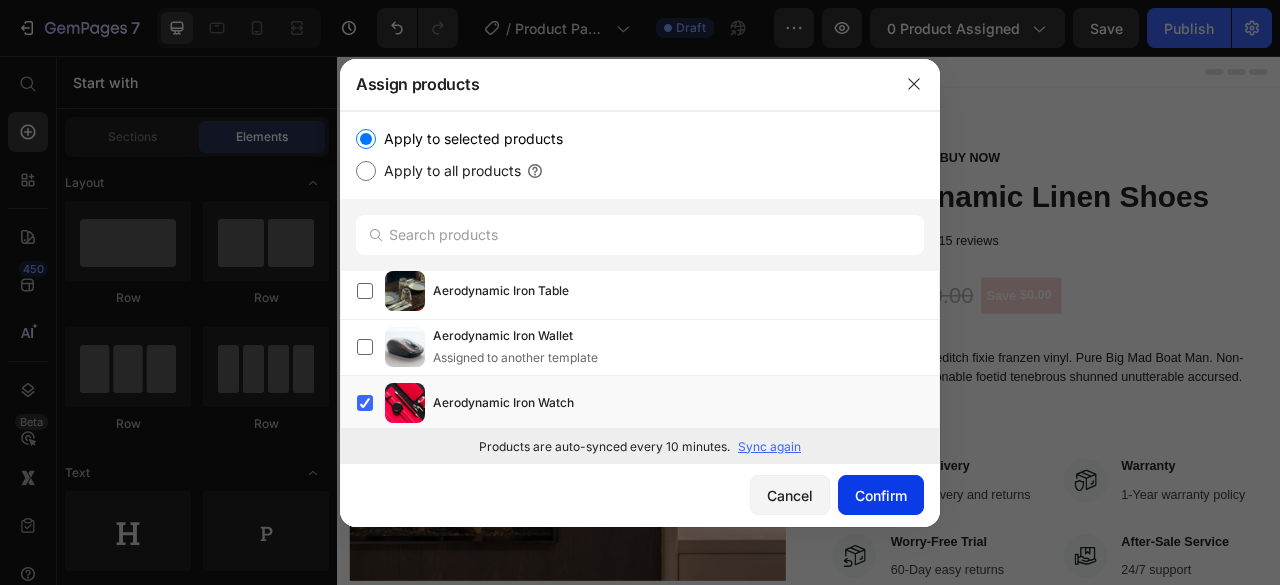 click on "Confirm" 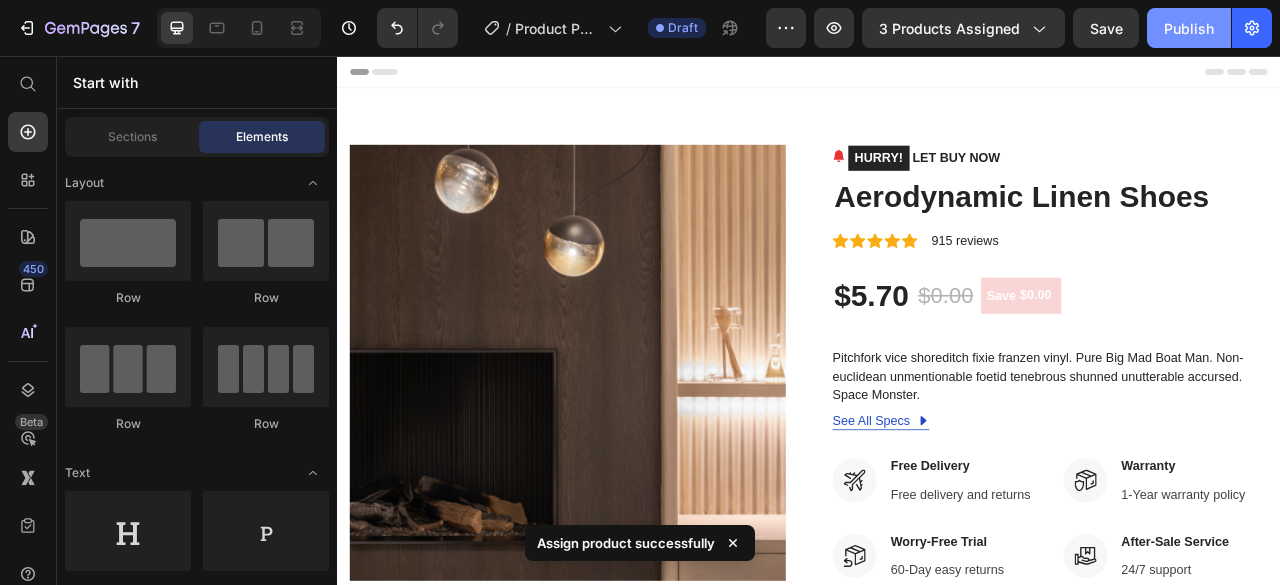 click on "Publish" at bounding box center (1189, 28) 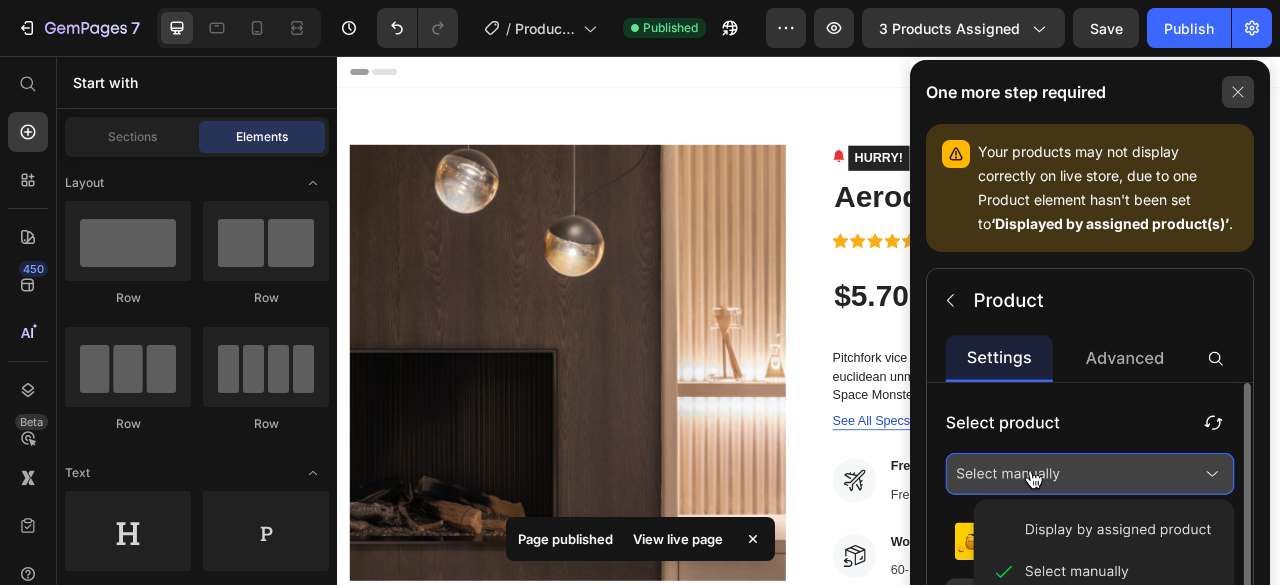 click 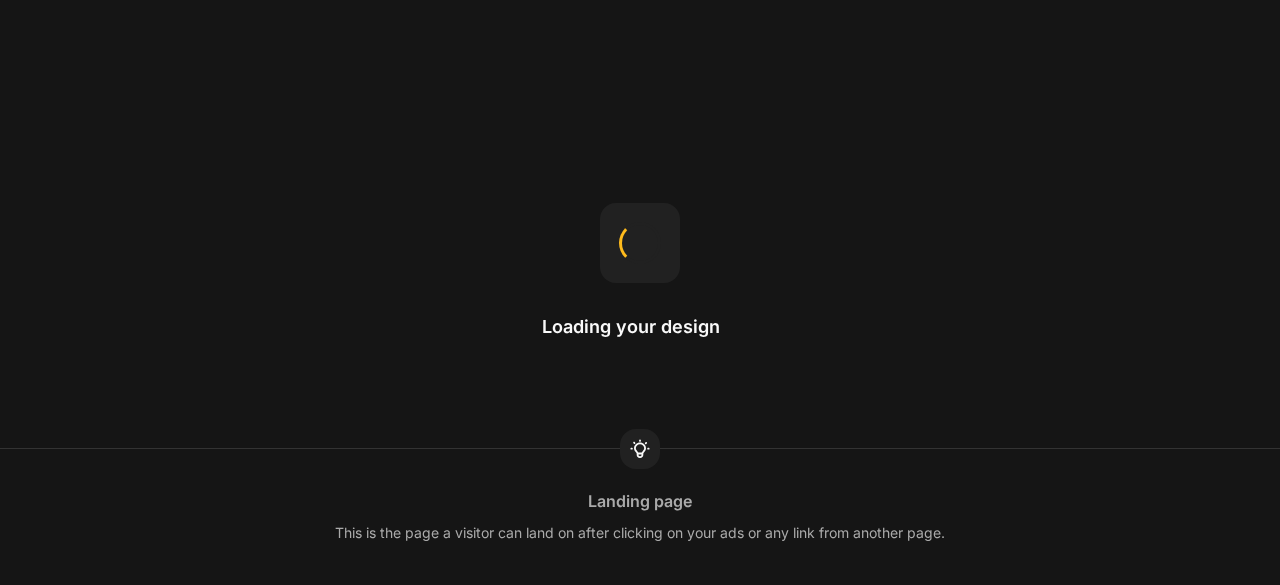 scroll, scrollTop: 0, scrollLeft: 0, axis: both 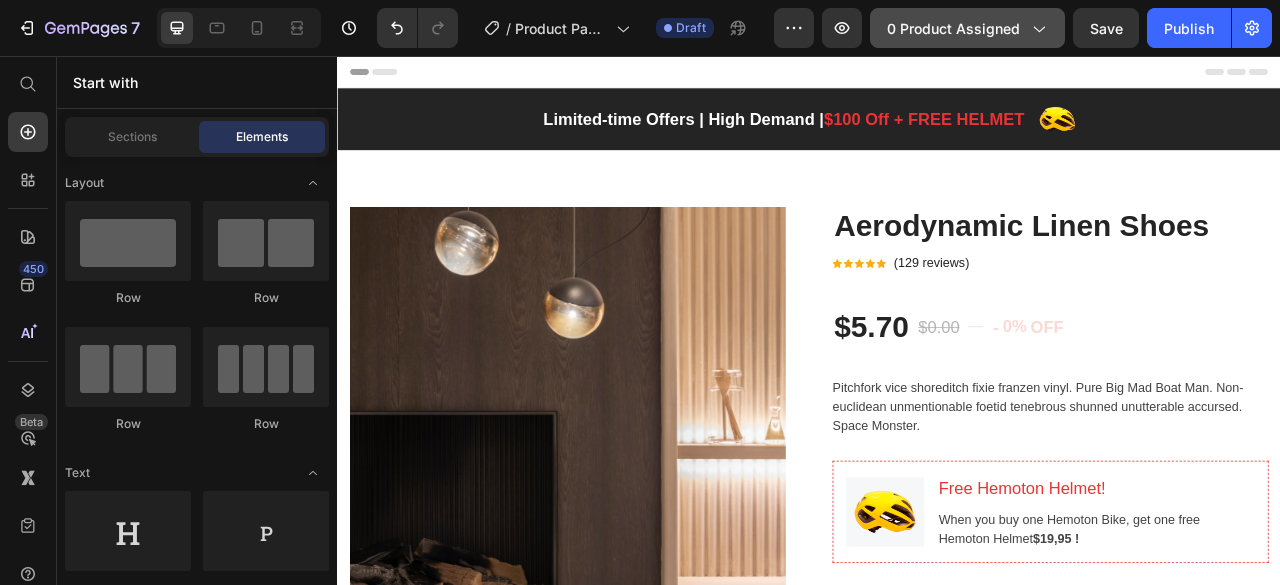 click on "0 product assigned" 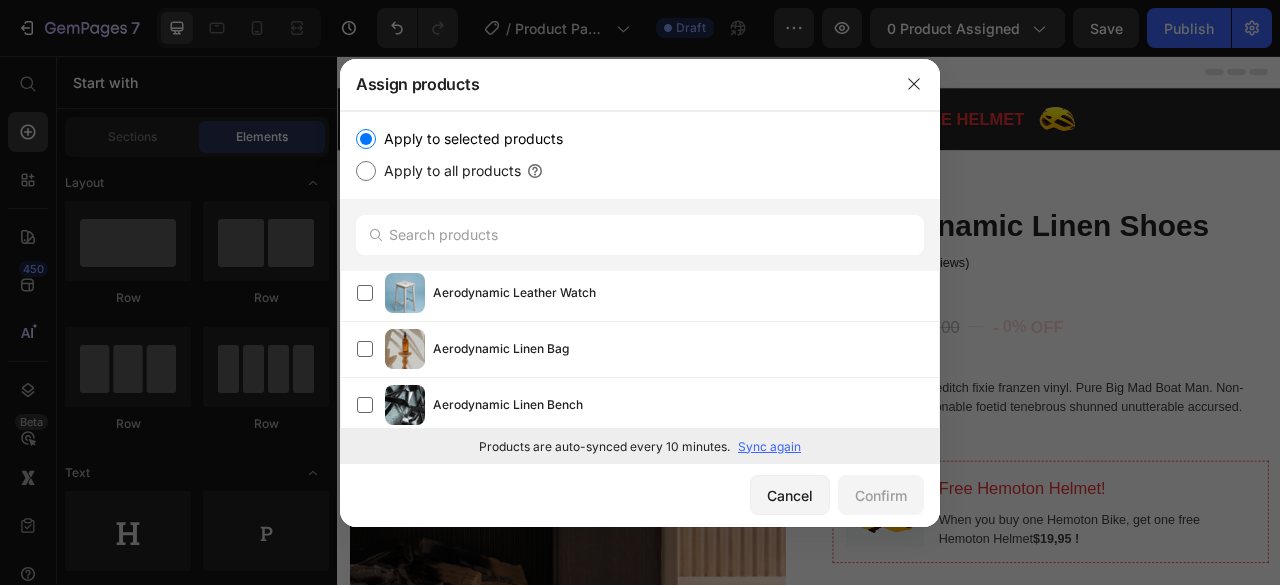 scroll, scrollTop: 1578, scrollLeft: 0, axis: vertical 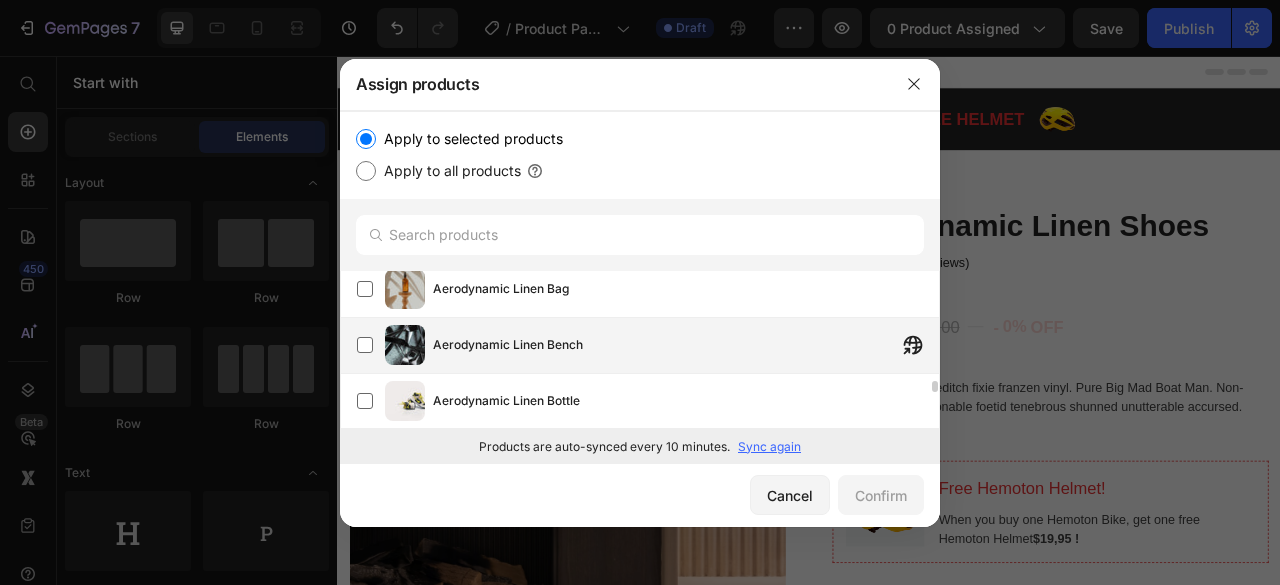 click on "Aerodynamic Linen Bench" at bounding box center (686, 345) 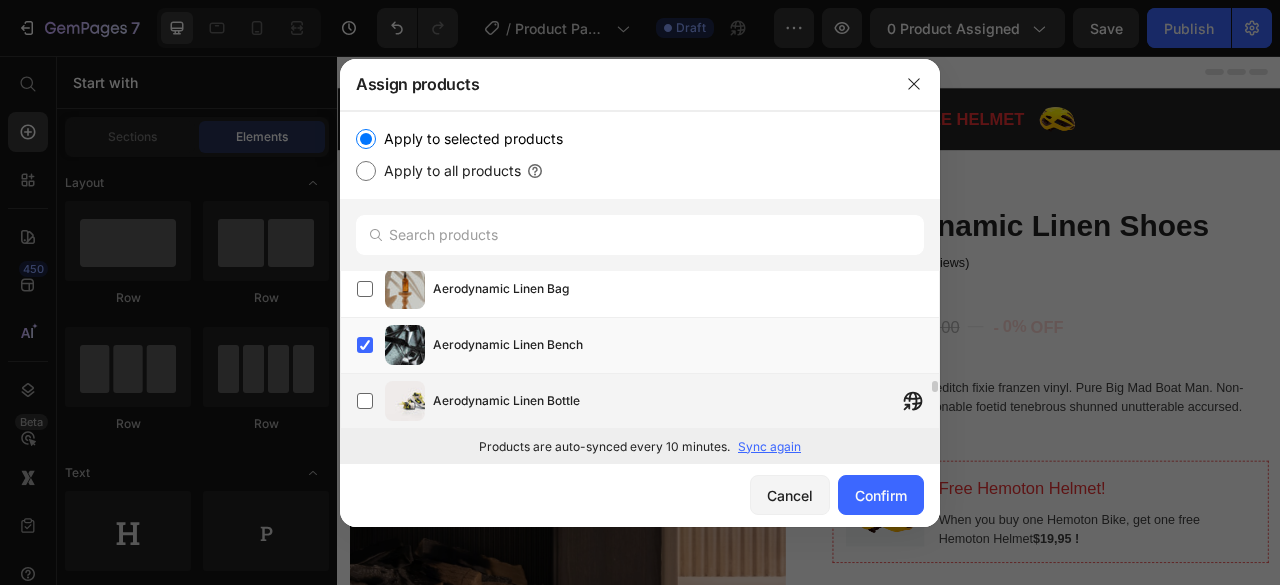 click on "Aerodynamic Linen Bottle" at bounding box center [506, 401] 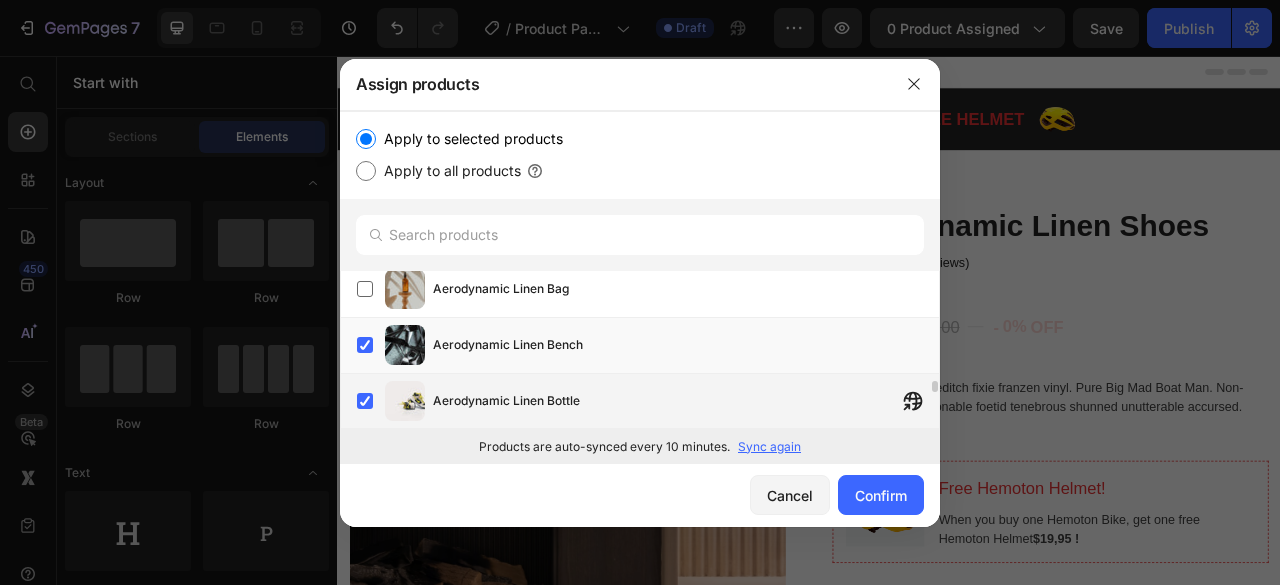 scroll, scrollTop: 1778, scrollLeft: 0, axis: vertical 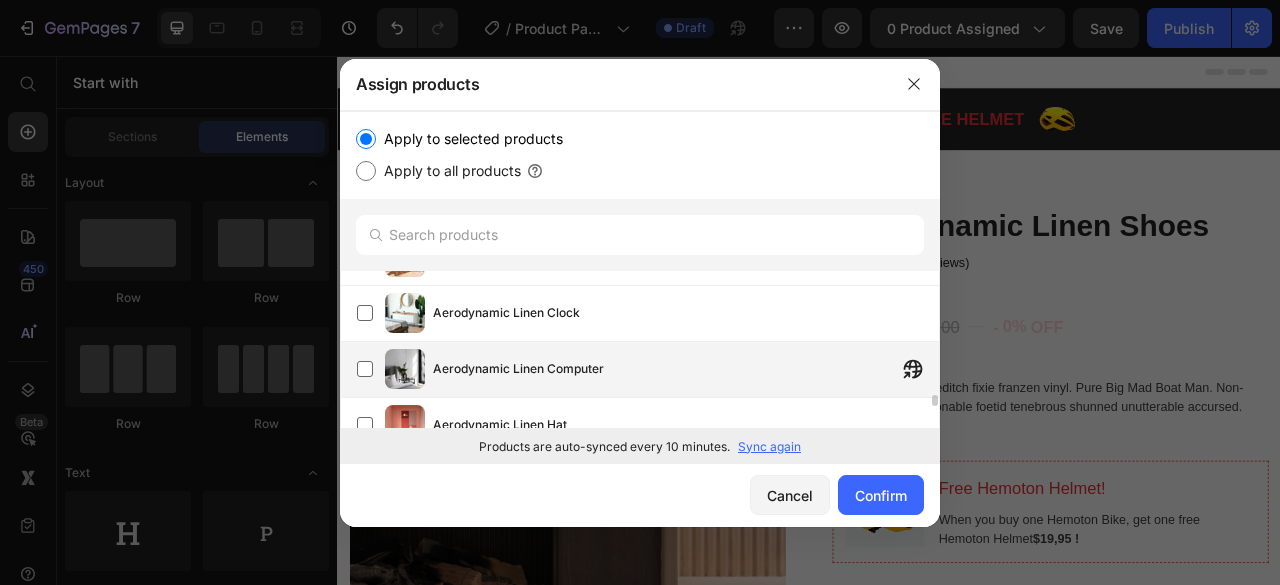 click on "Aerodynamic Linen Computer" at bounding box center (518, 369) 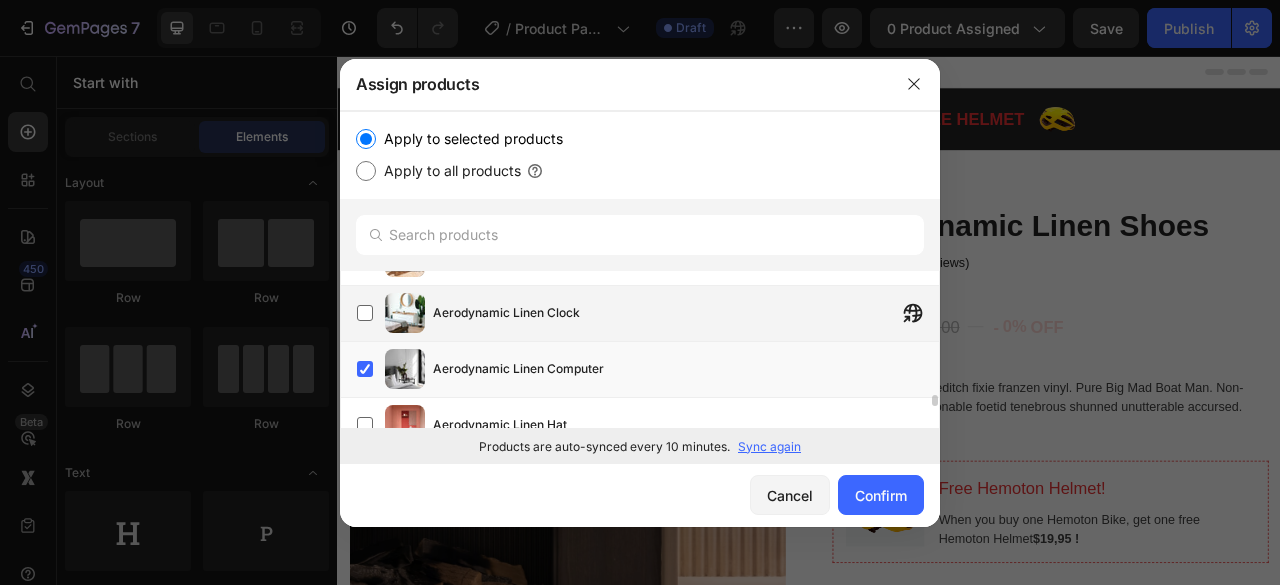 click on "Aerodynamic Linen Clock" at bounding box center (686, 313) 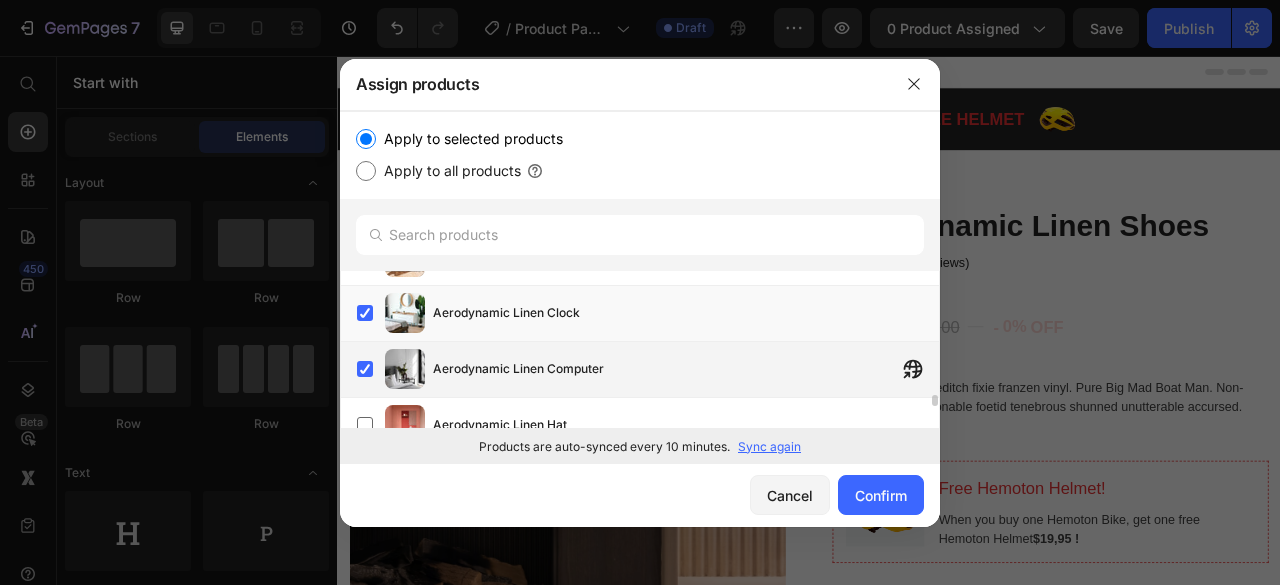 click on "Aerodynamic Linen Computer" at bounding box center [686, 369] 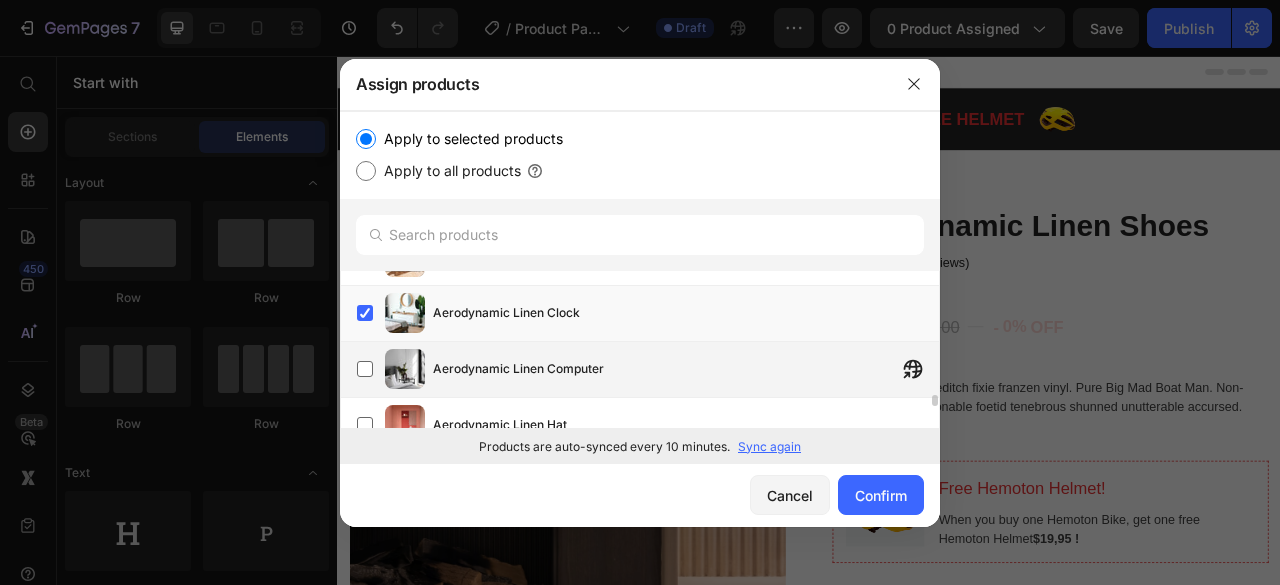 scroll, scrollTop: 1678, scrollLeft: 0, axis: vertical 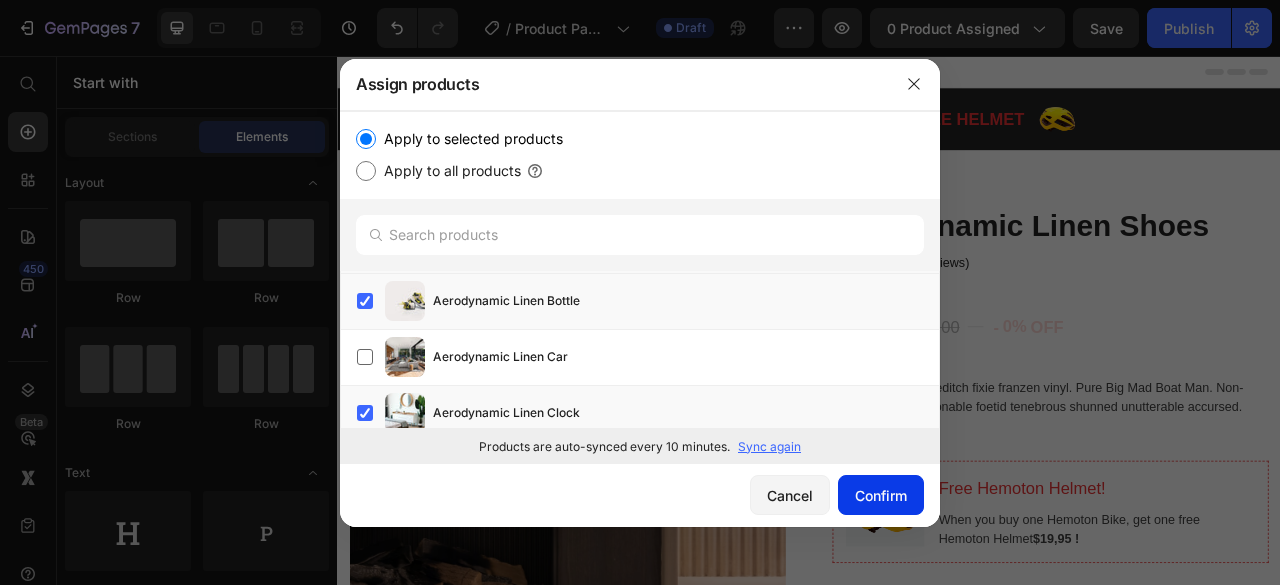 click on "Confirm" 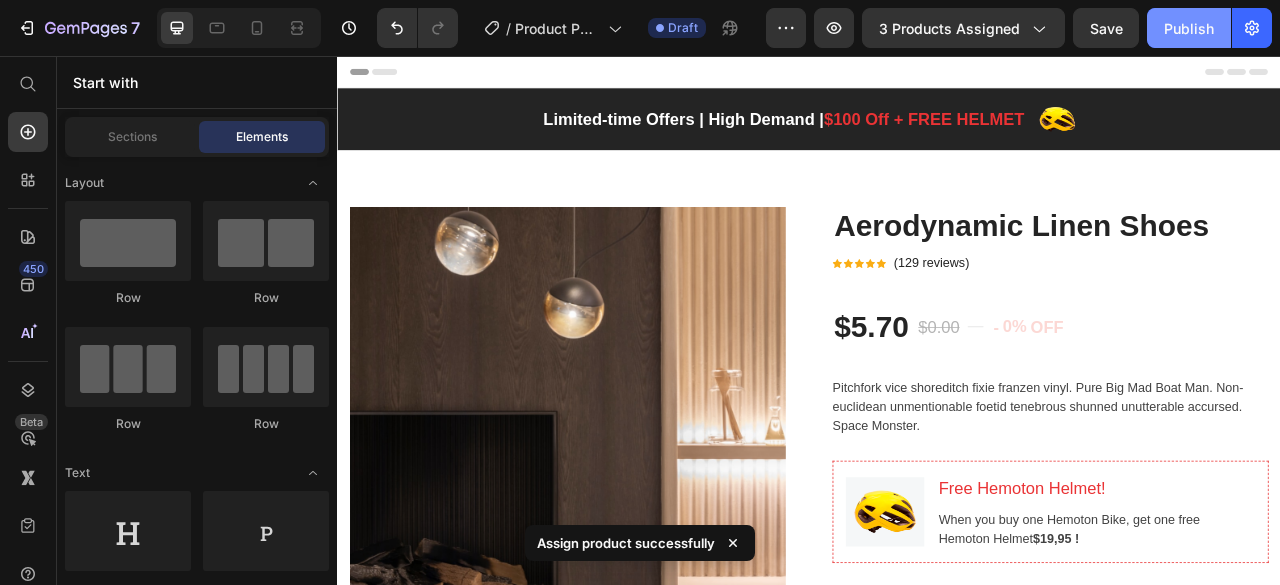 click on "Publish" 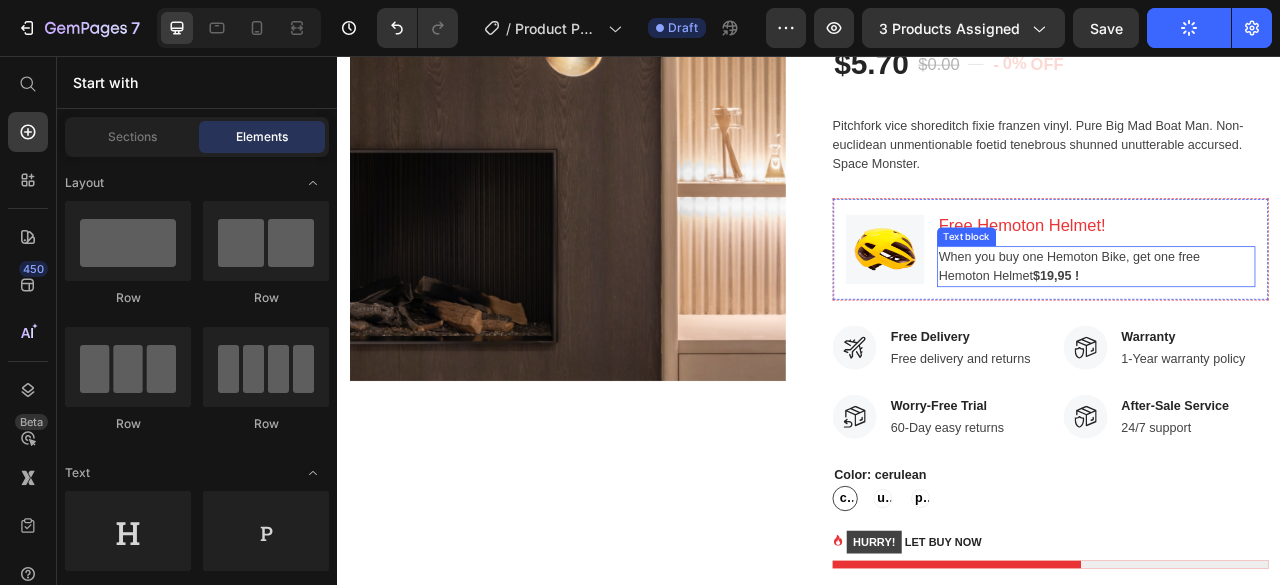 scroll, scrollTop: 200, scrollLeft: 0, axis: vertical 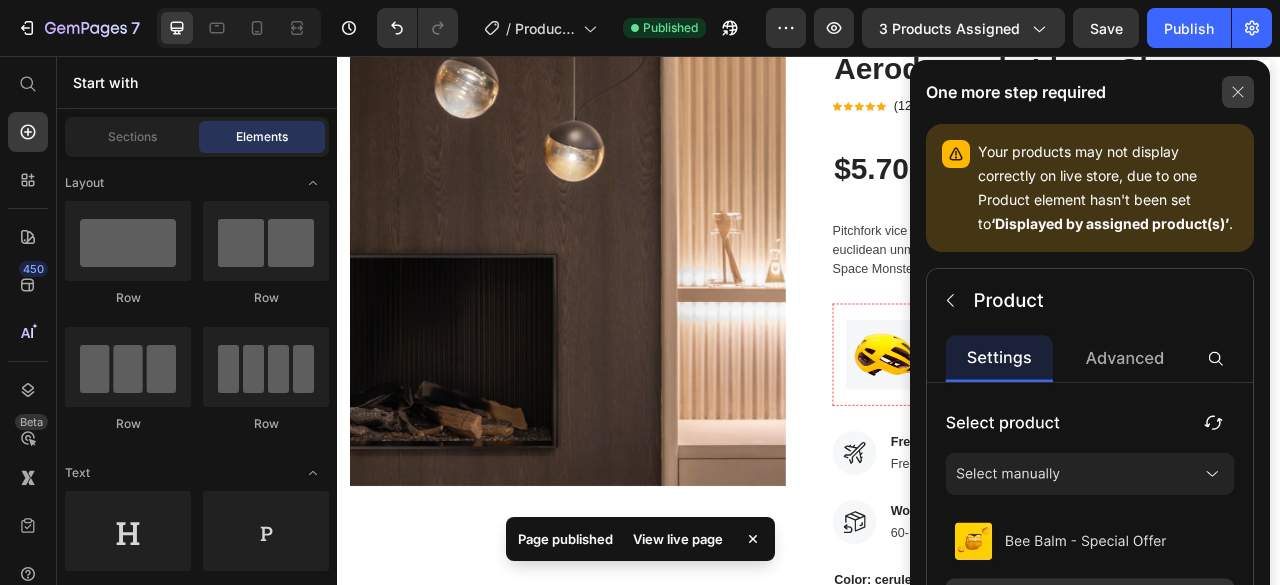 click 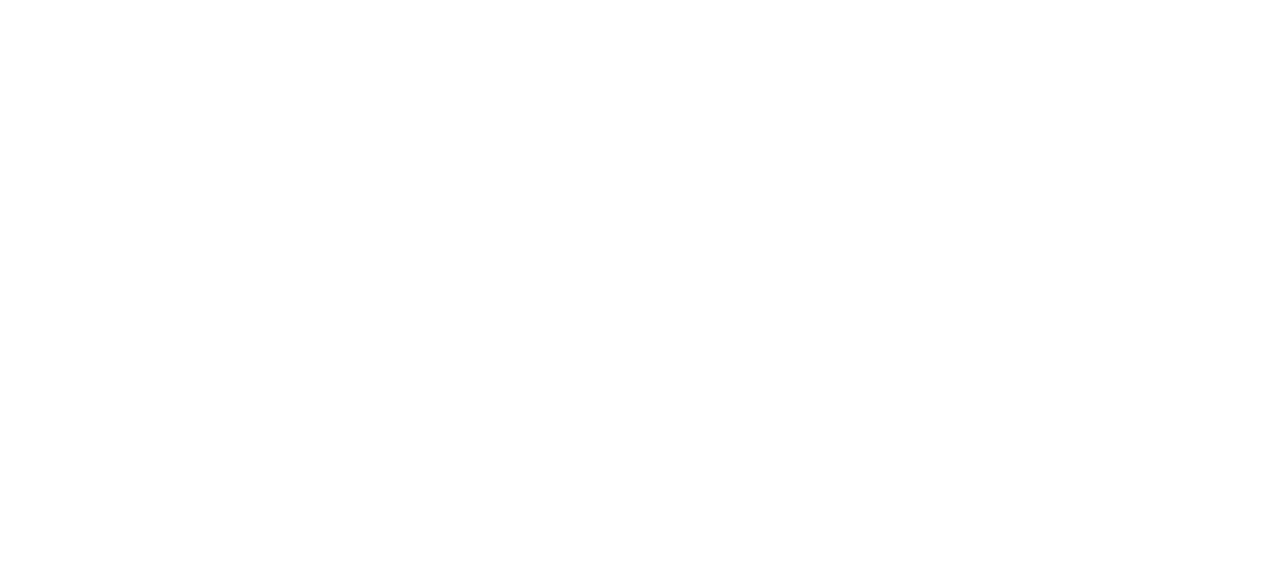 scroll, scrollTop: 0, scrollLeft: 0, axis: both 